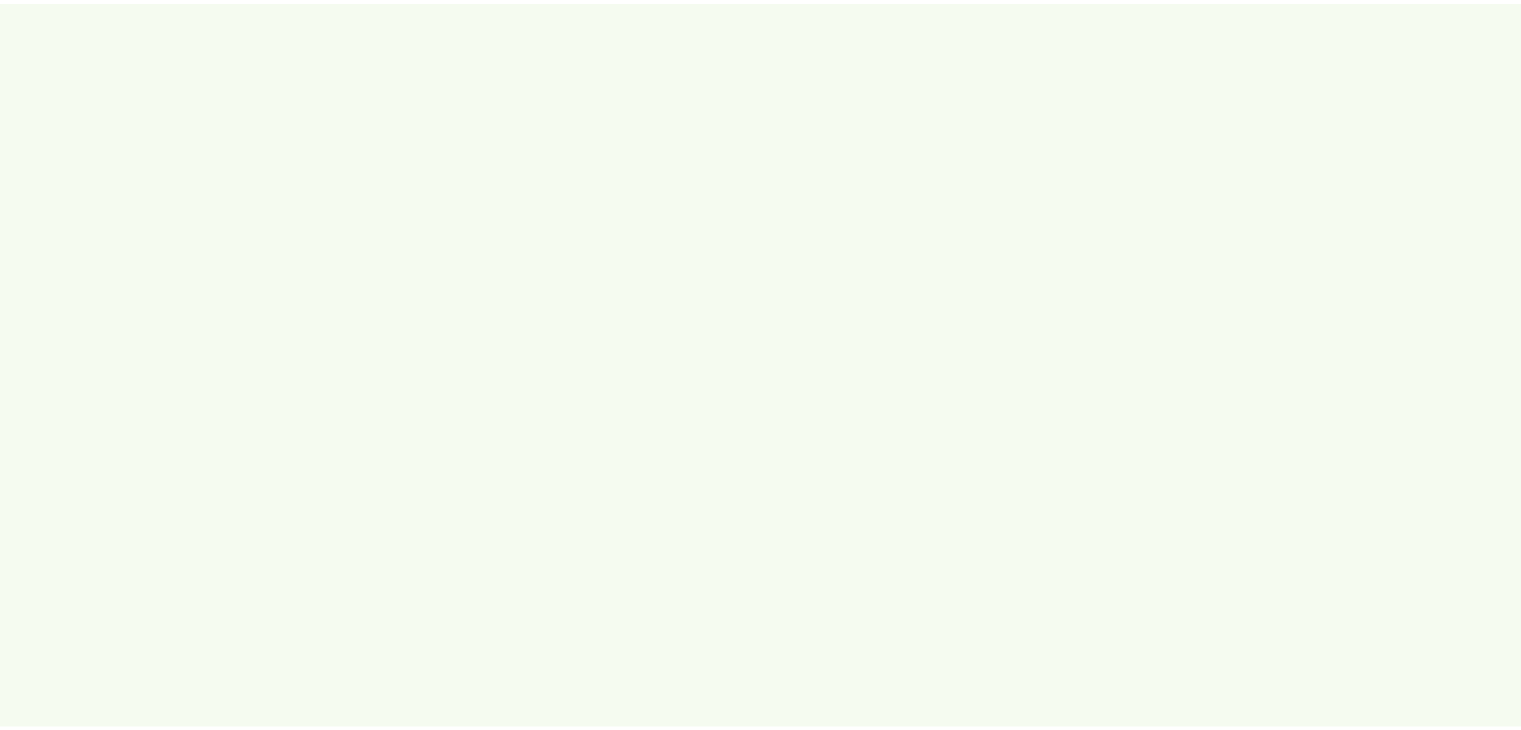 scroll, scrollTop: 0, scrollLeft: 0, axis: both 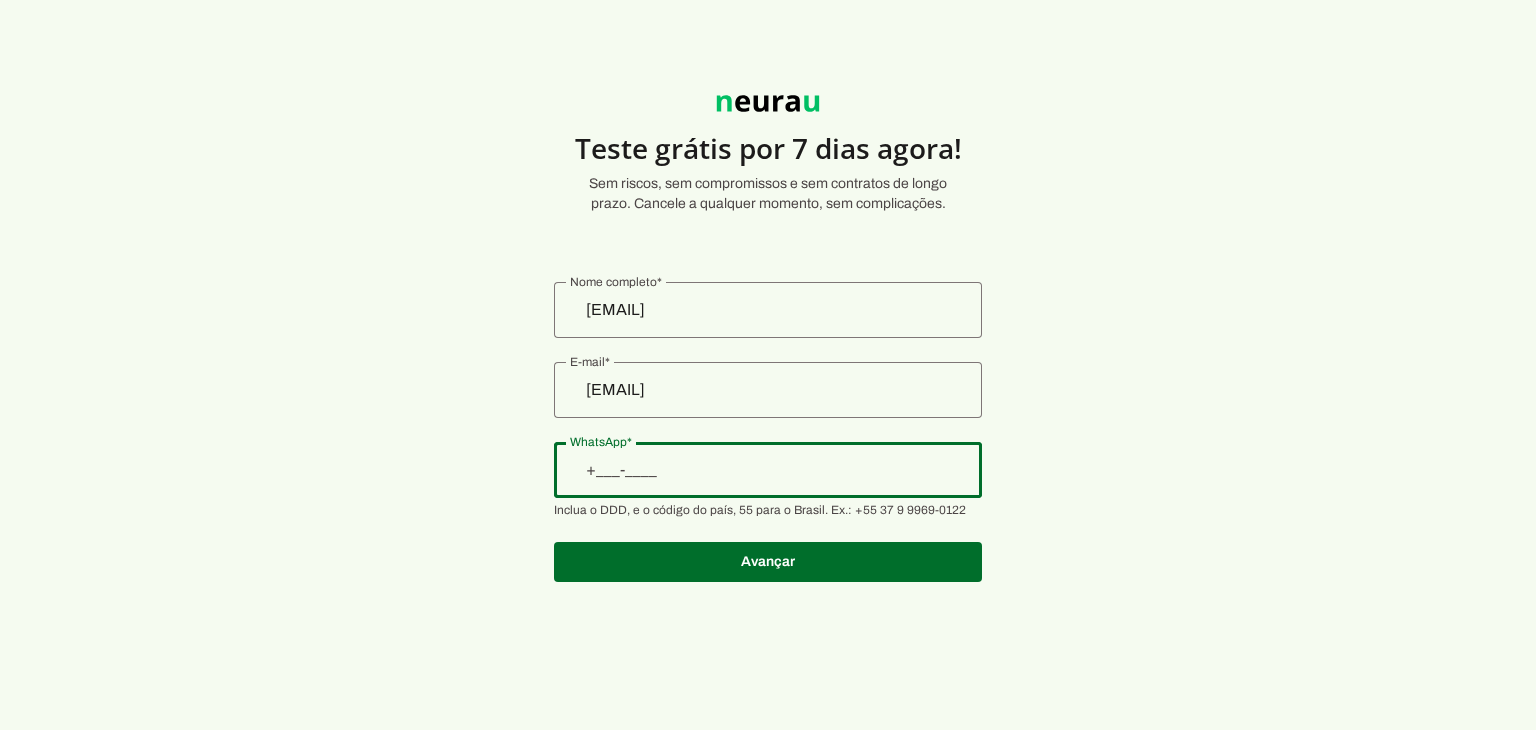 click at bounding box center (768, 470) 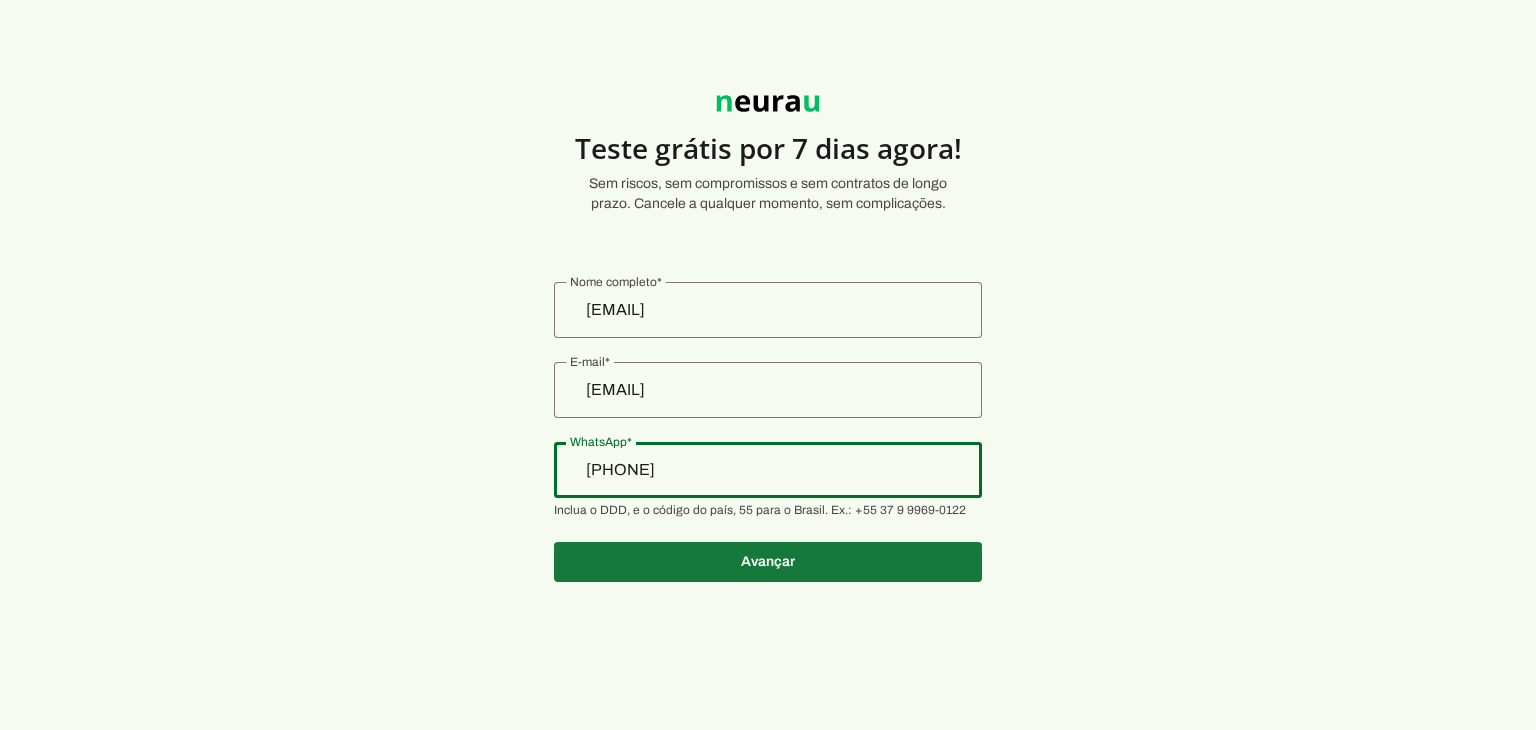 click at bounding box center (768, 562) 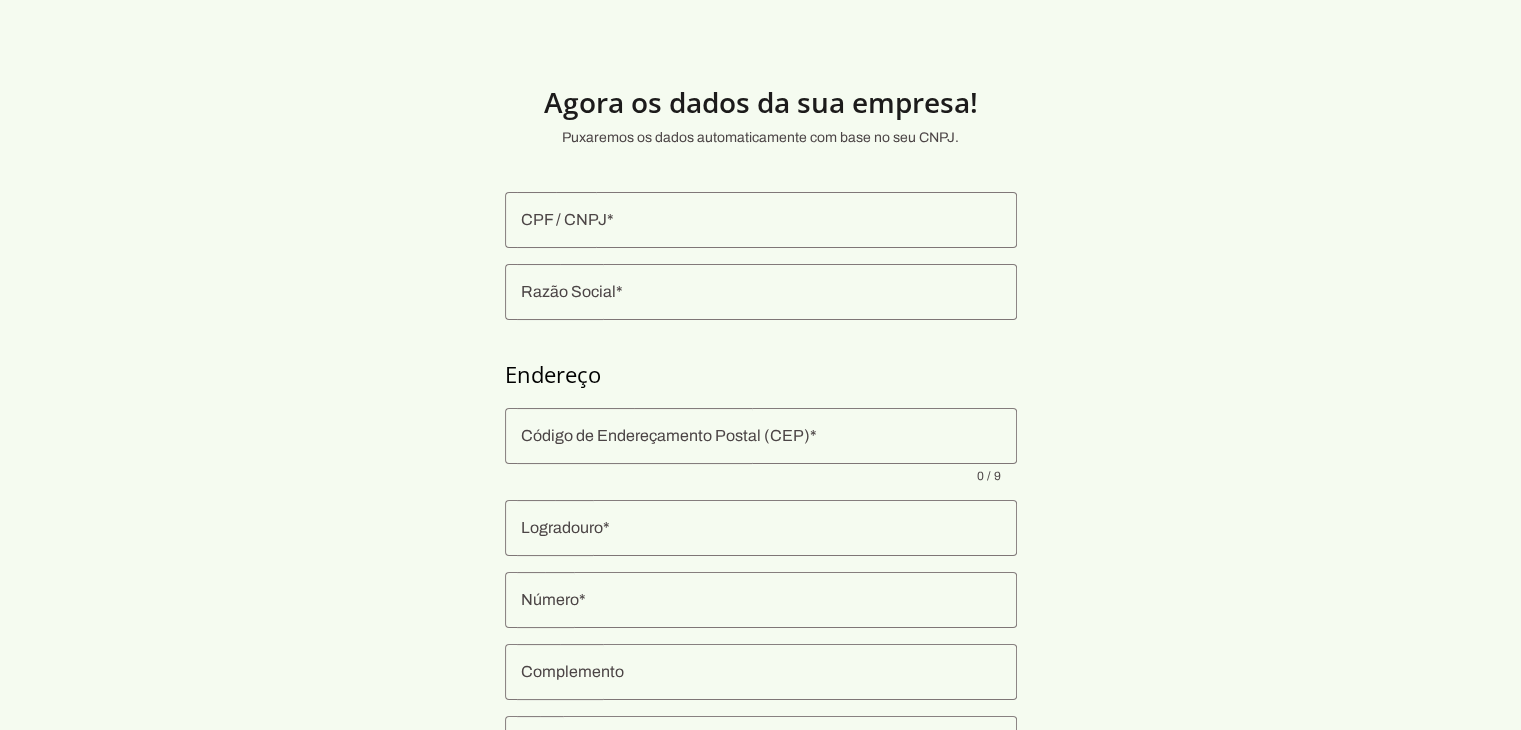 click at bounding box center [761, 220] 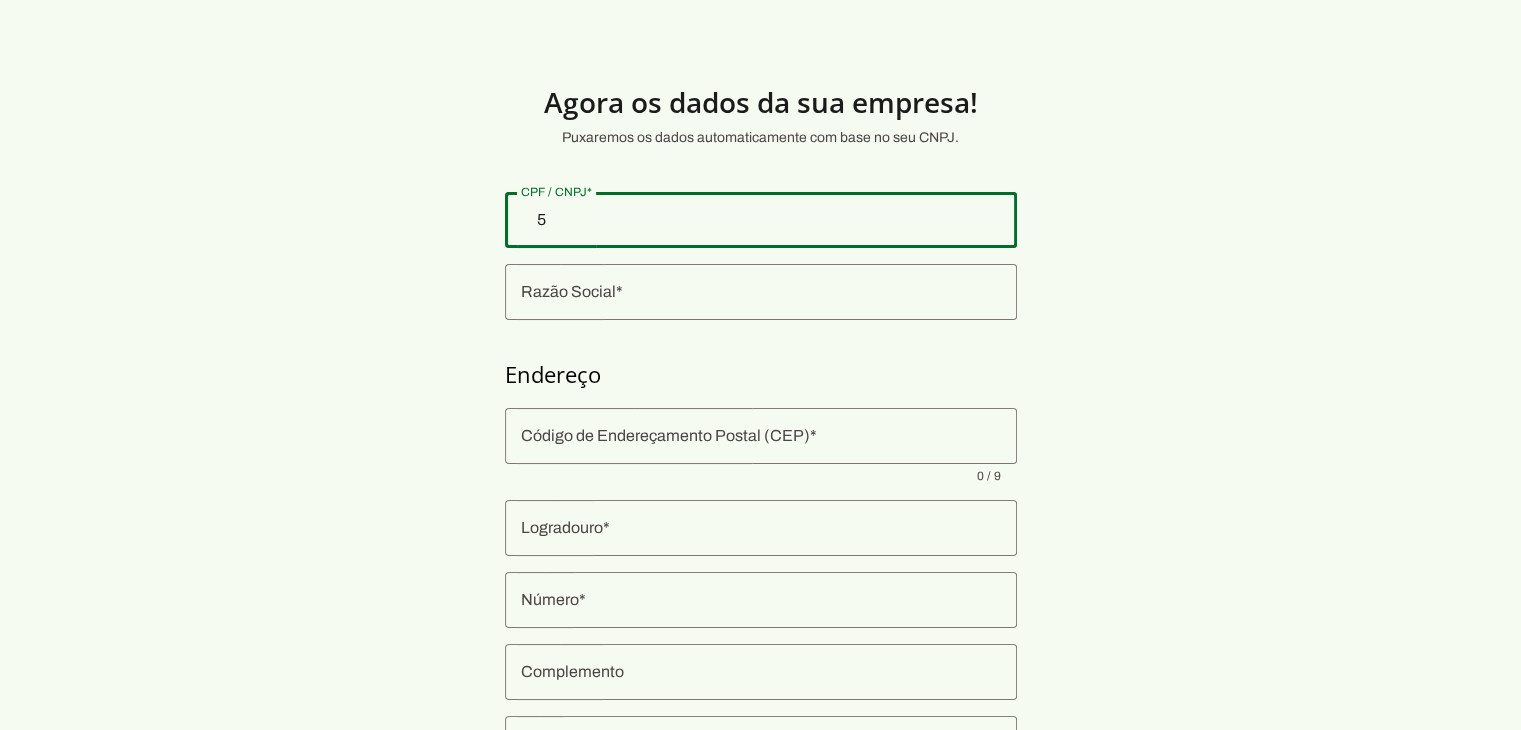 type on "54" 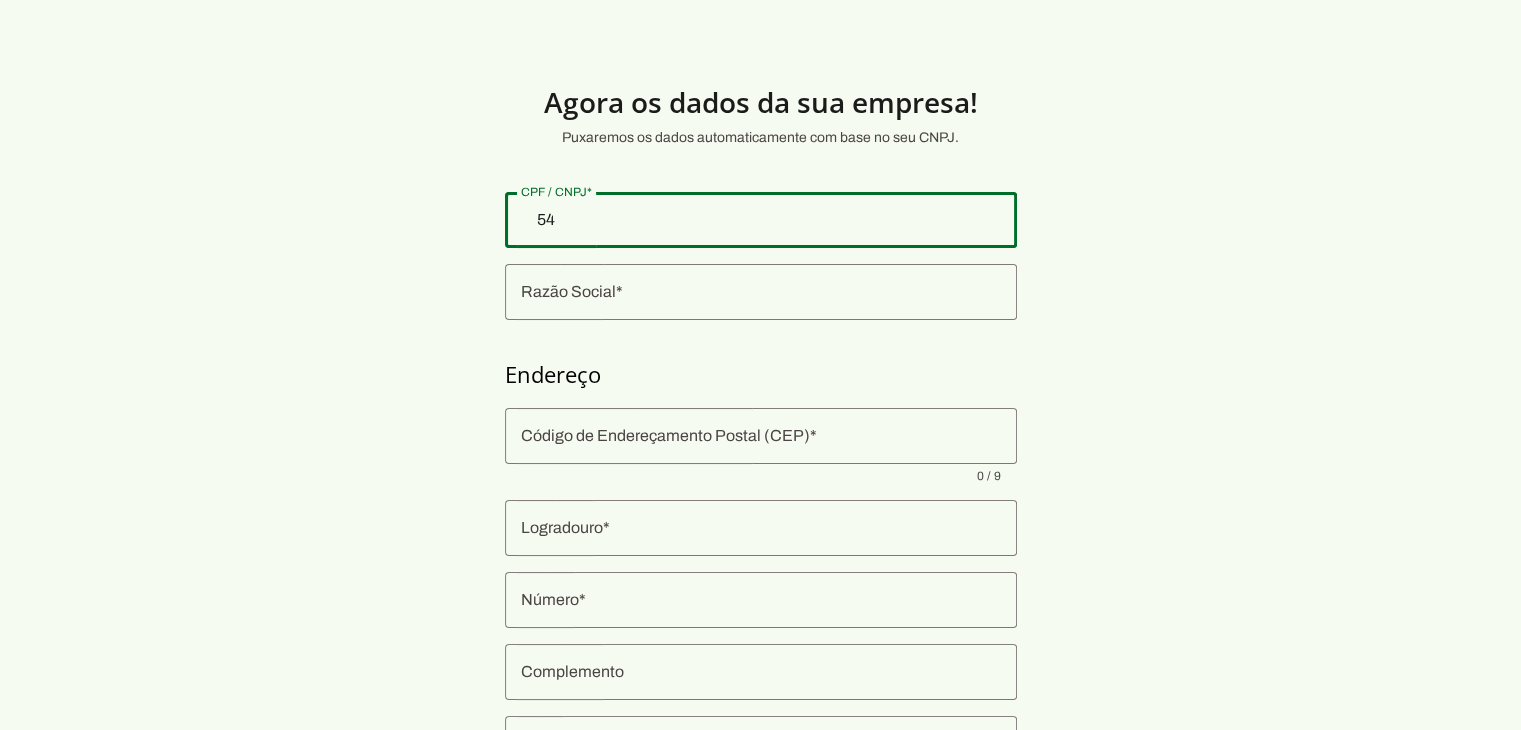 type on "54" 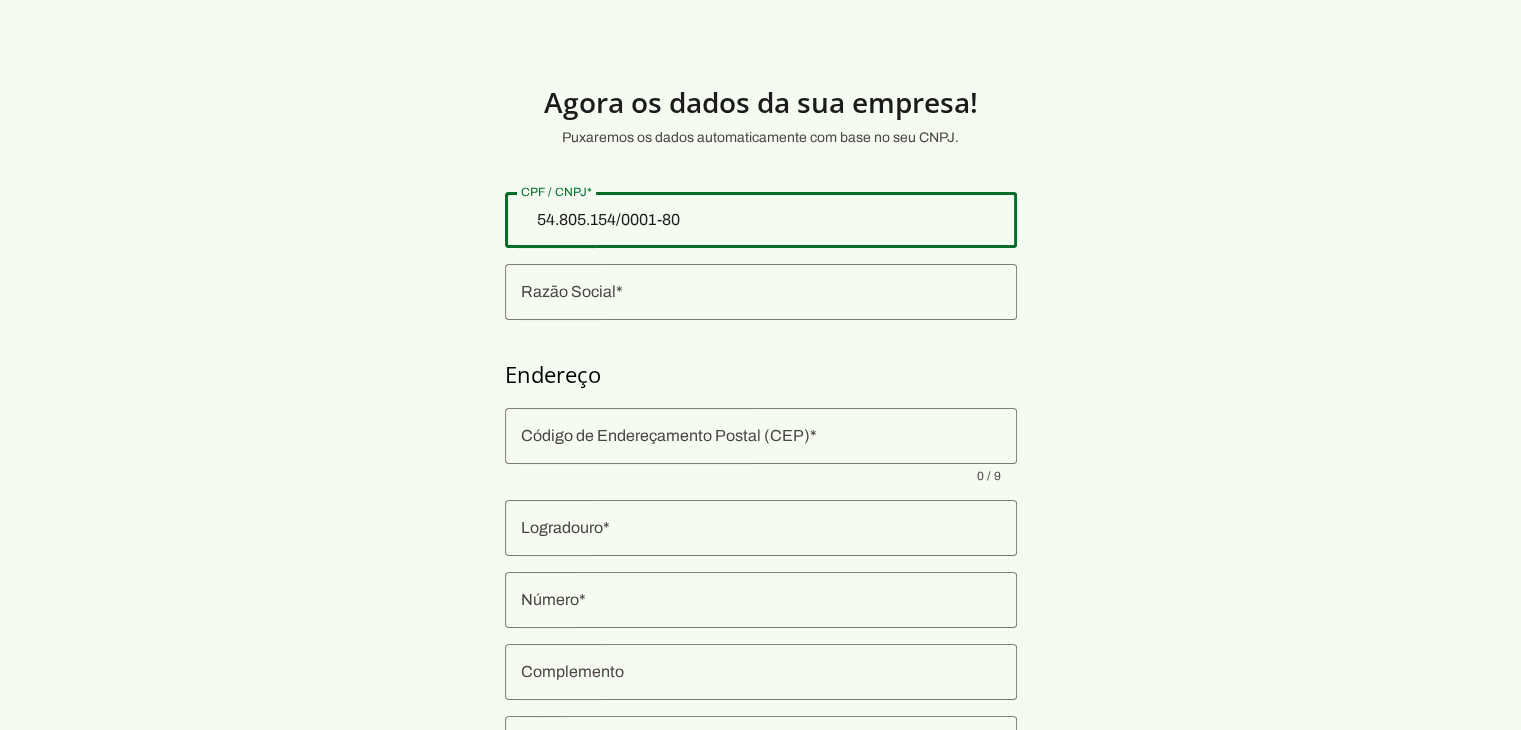 type on "54.805.154/0001-80" 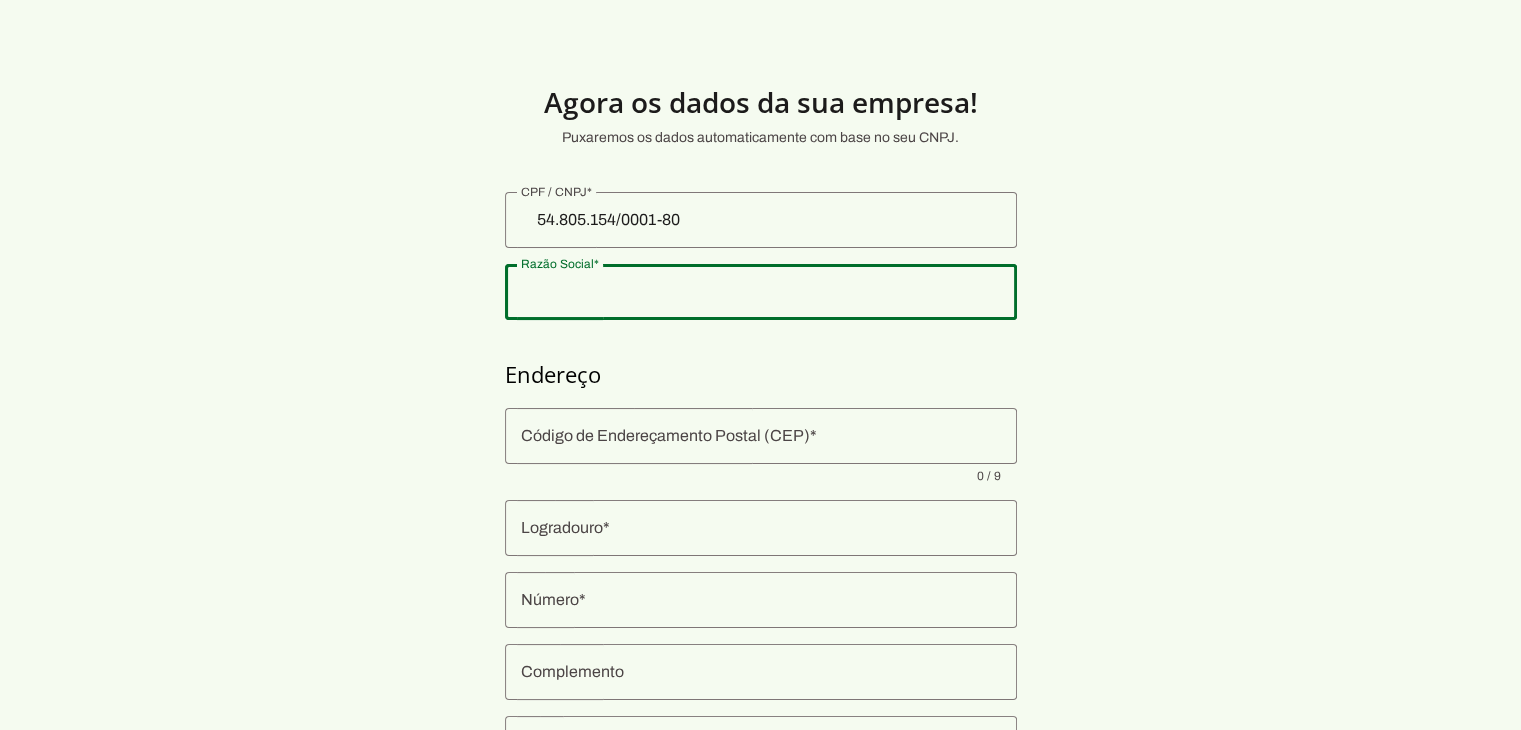 click 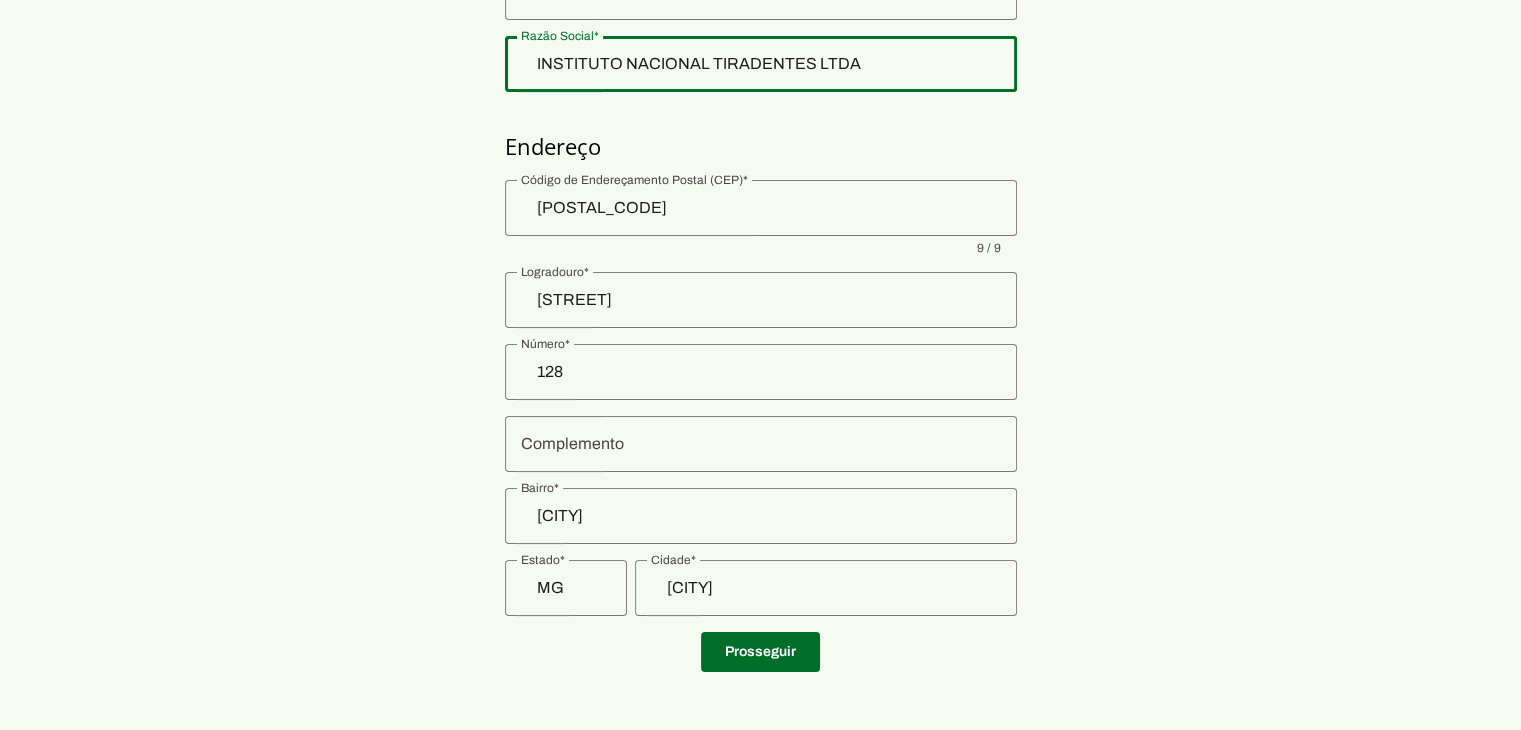 scroll, scrollTop: 234, scrollLeft: 0, axis: vertical 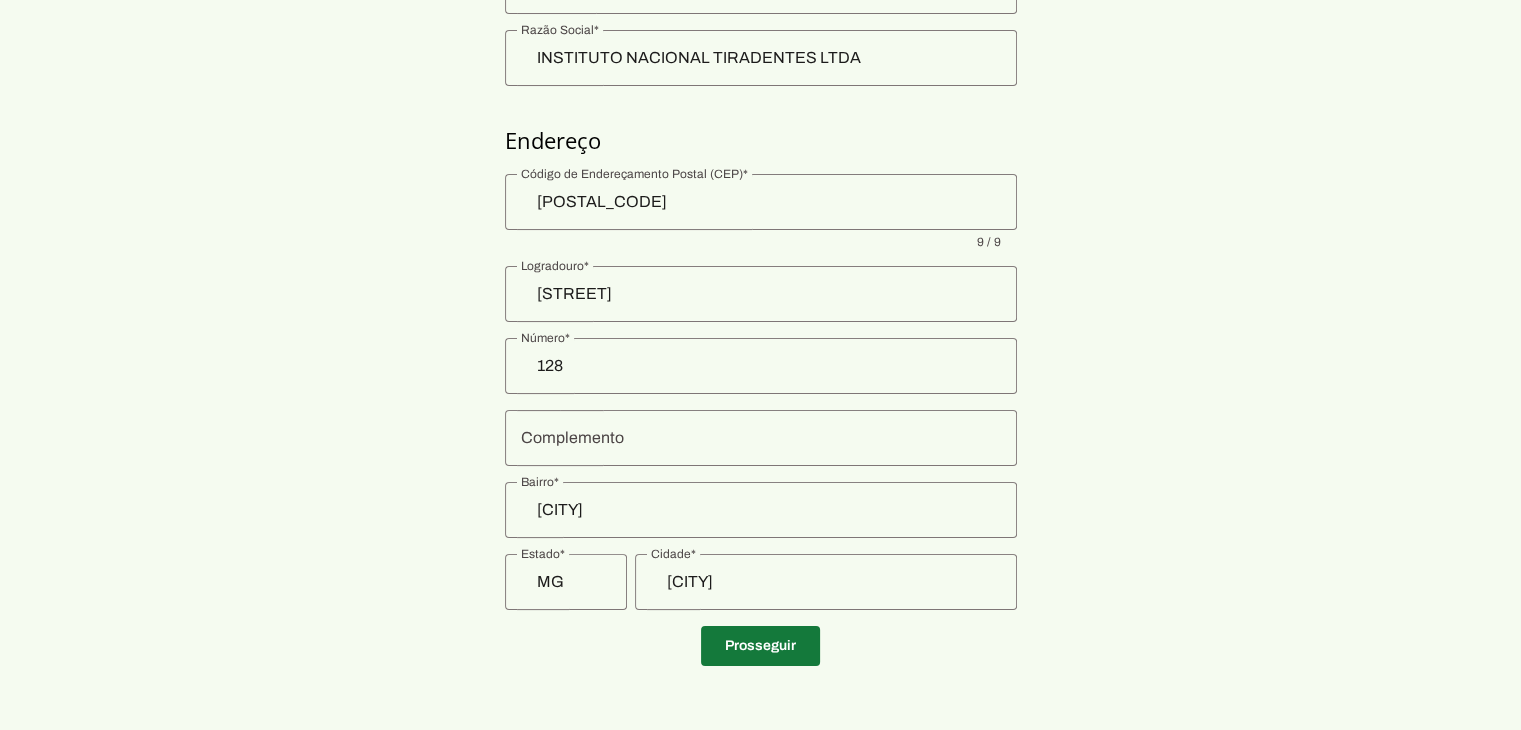 click at bounding box center (760, 646) 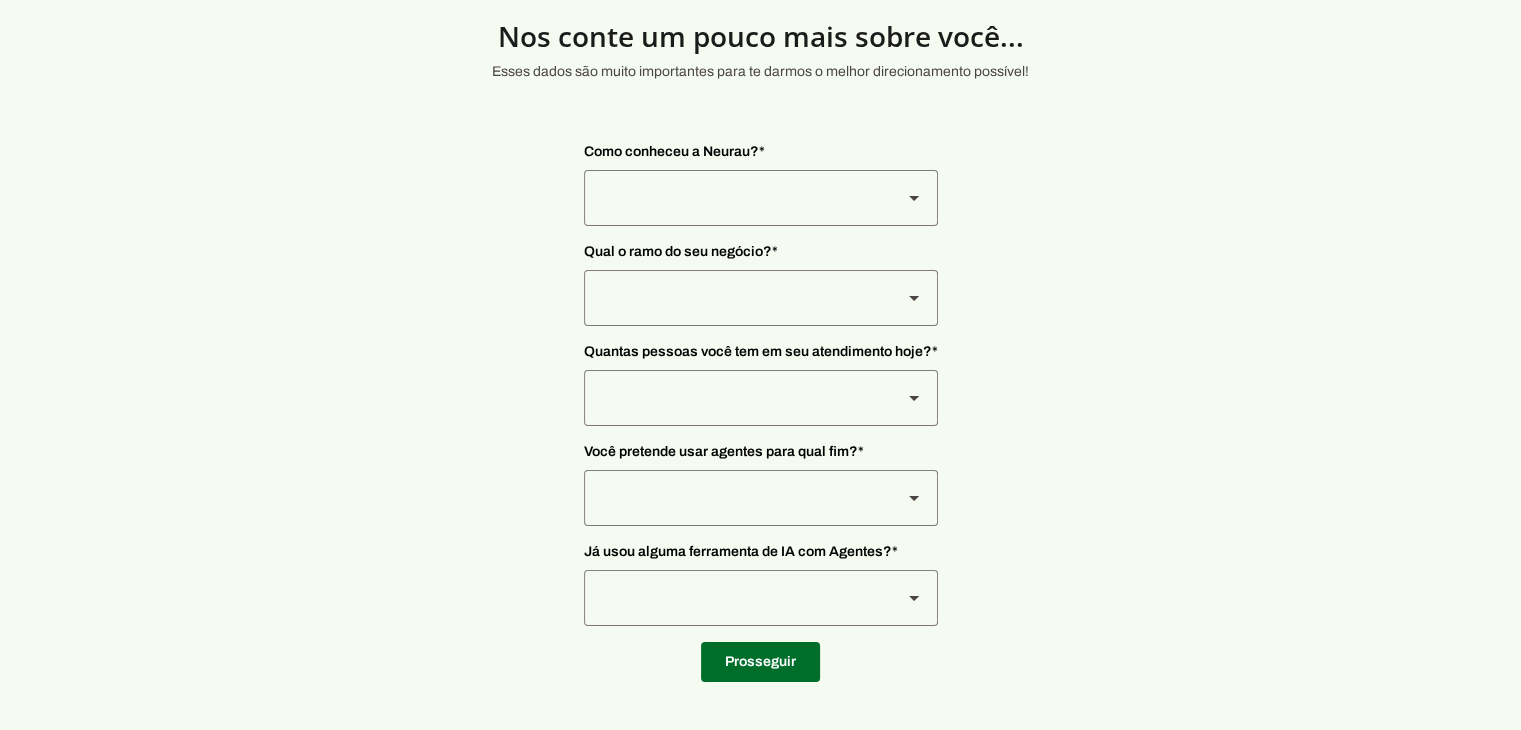 click at bounding box center (735, 198) 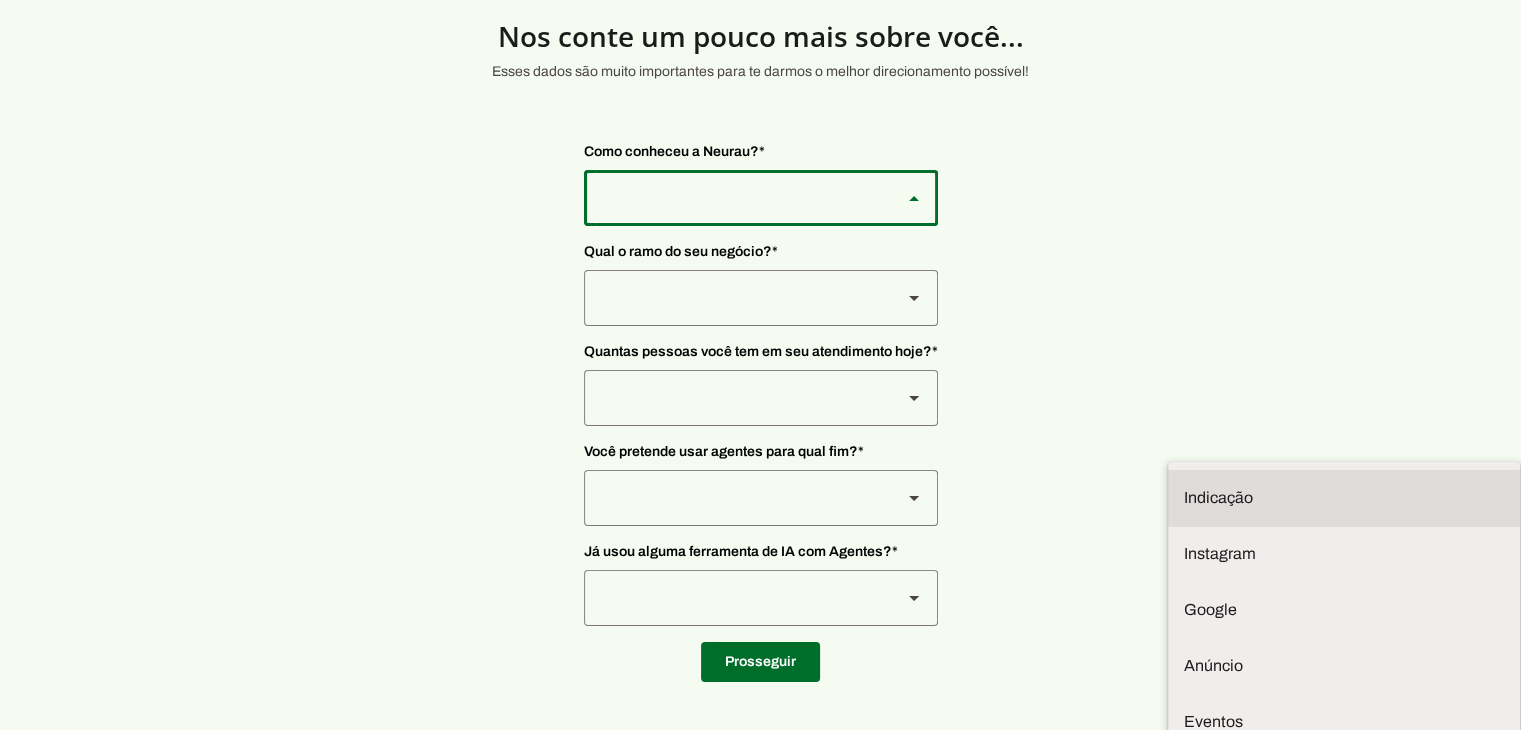 click at bounding box center [1344, 498] 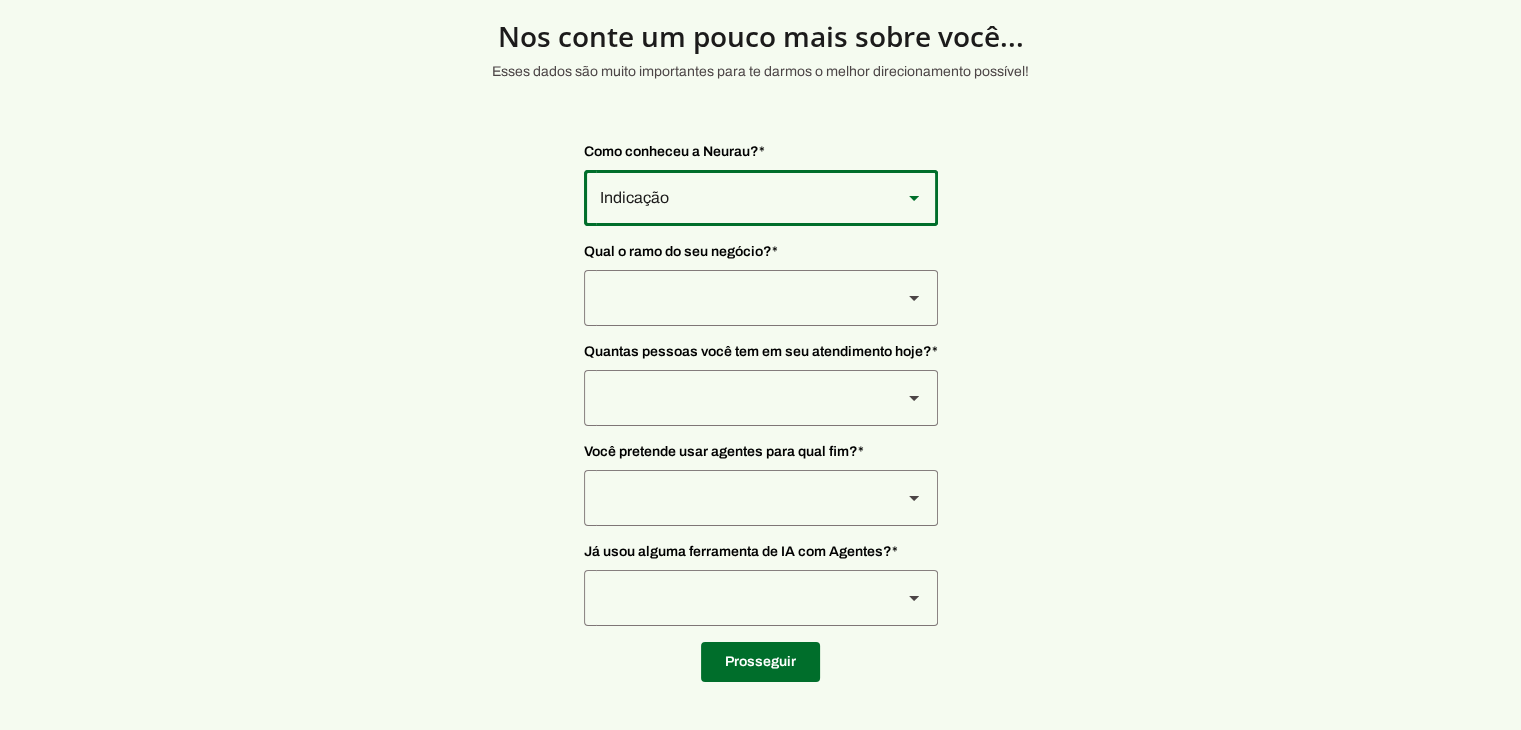 click at bounding box center (735, 198) 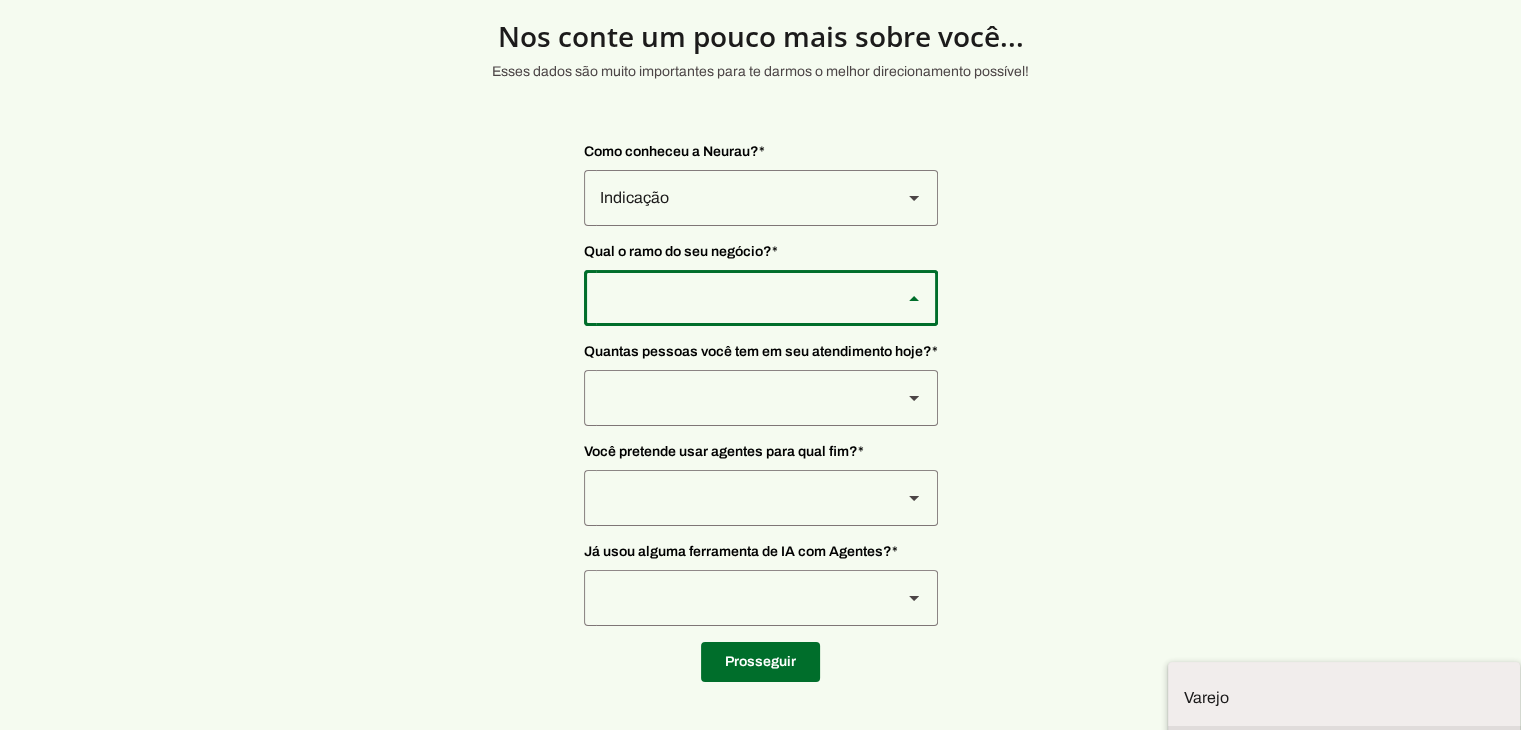 click at bounding box center [0, 0] 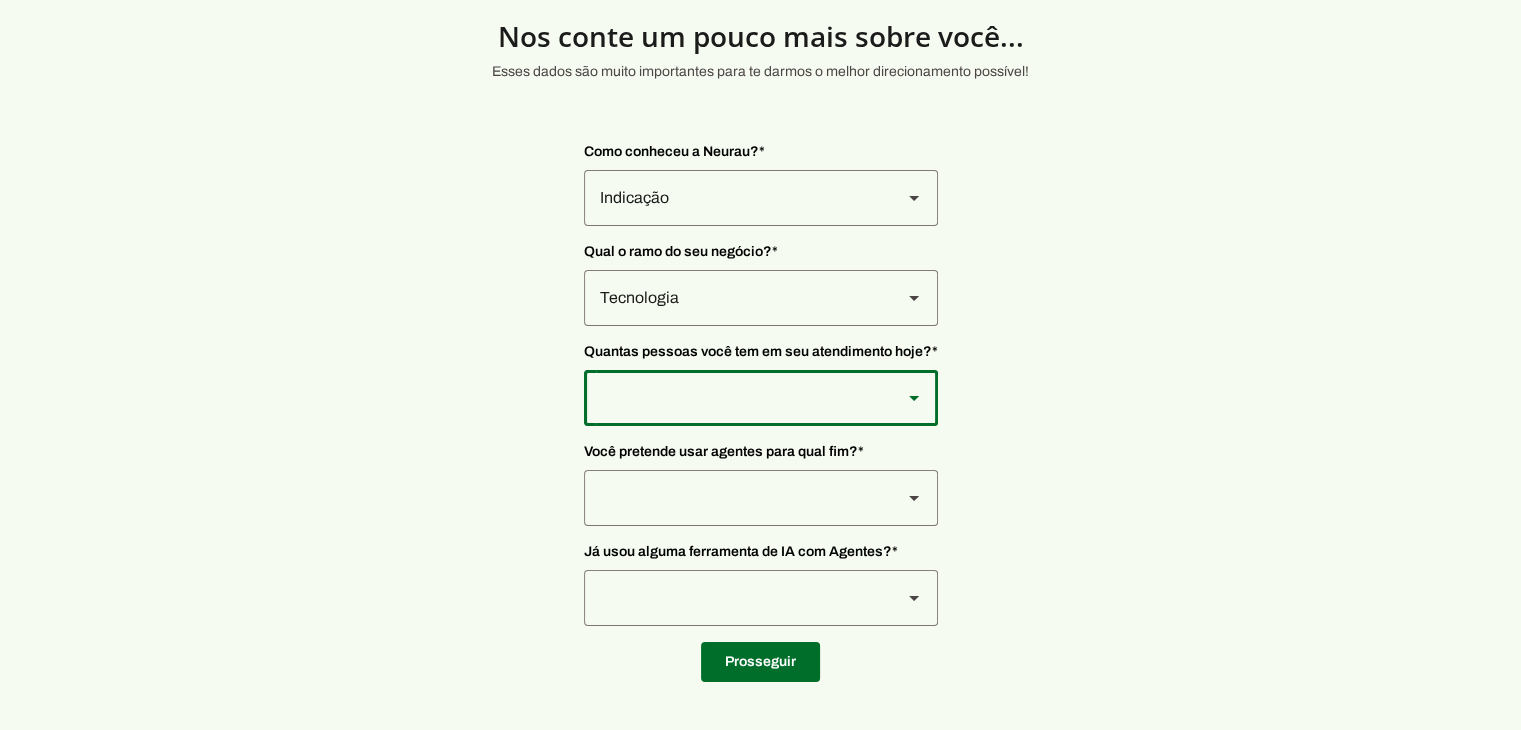 click at bounding box center [735, 198] 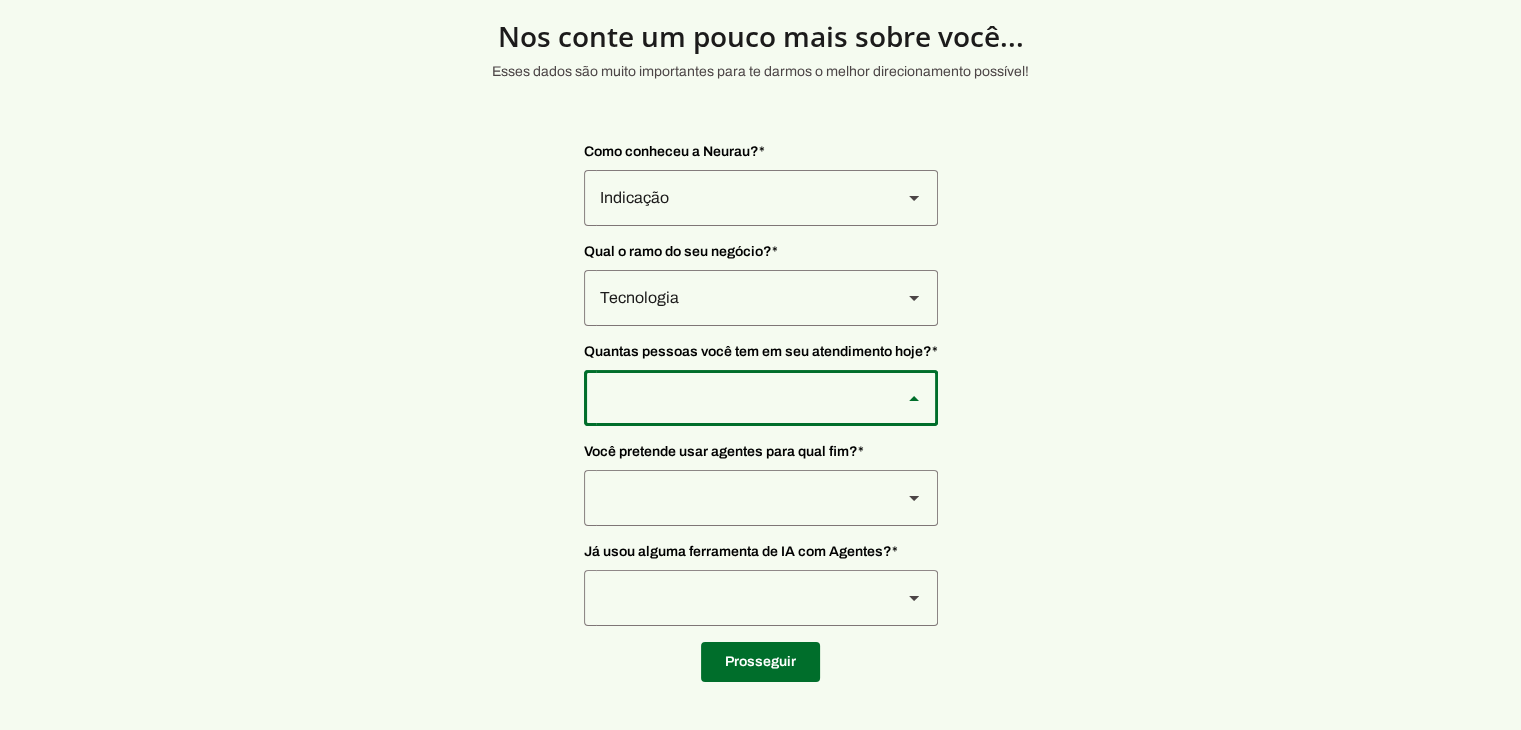 click at bounding box center (0, 0) 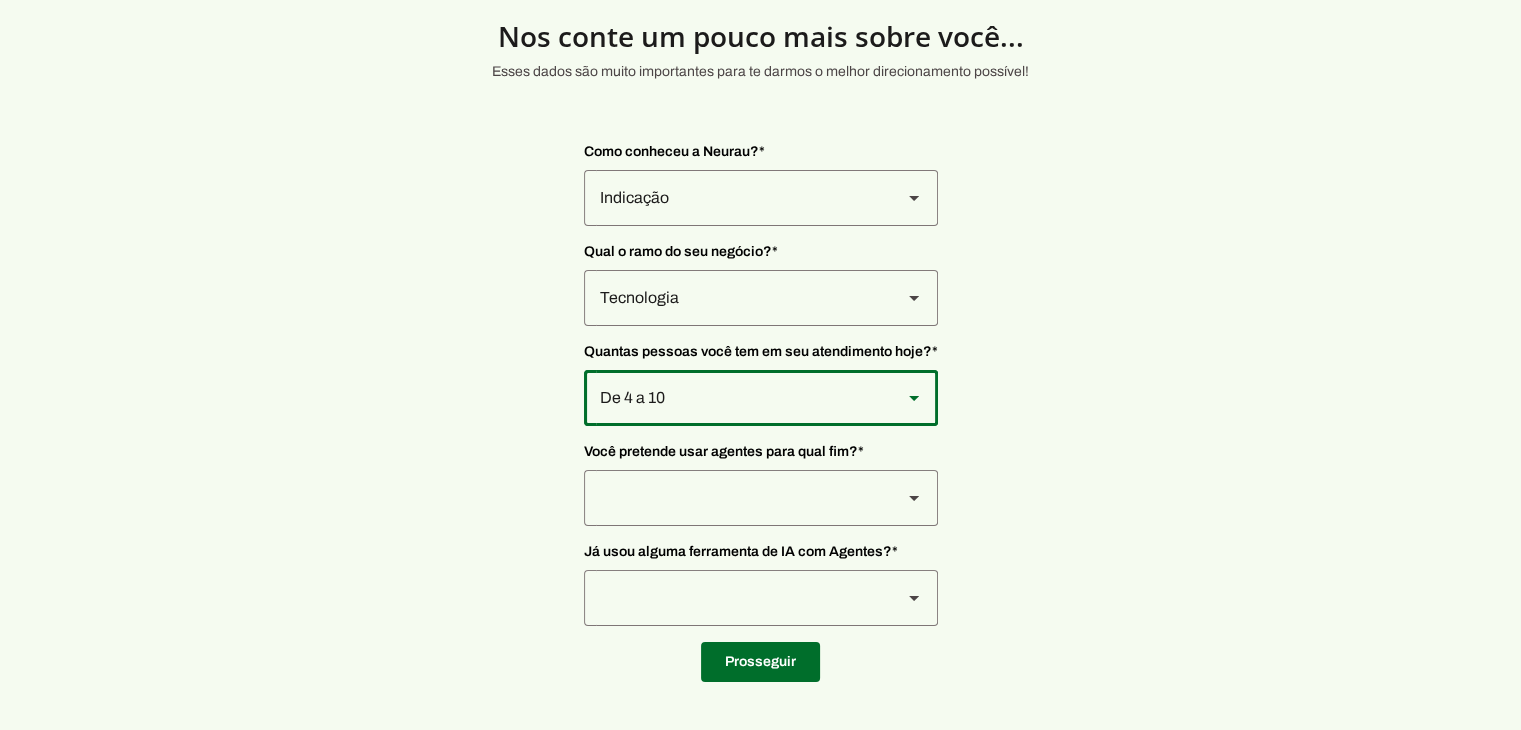 click at bounding box center [735, 198] 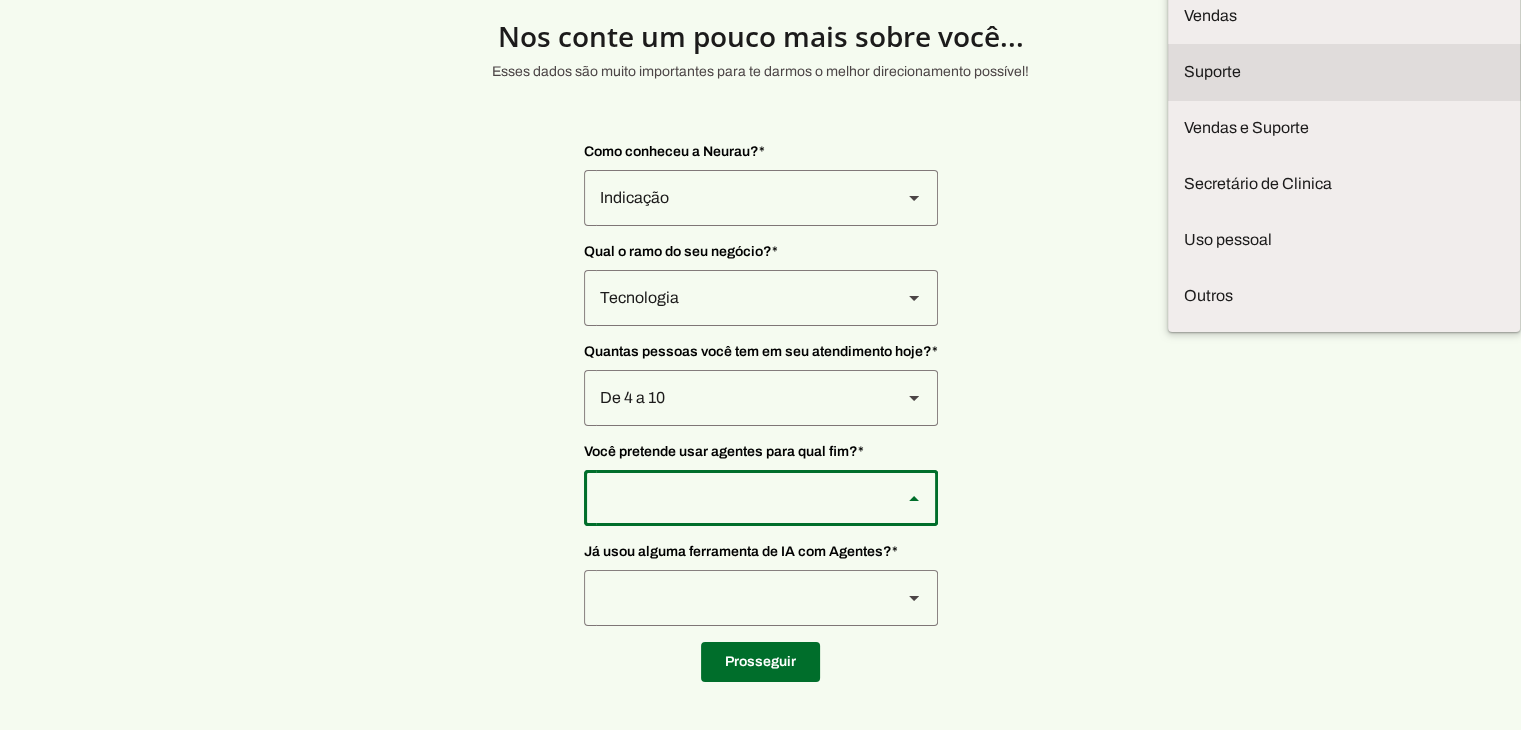 click at bounding box center (0, 0) 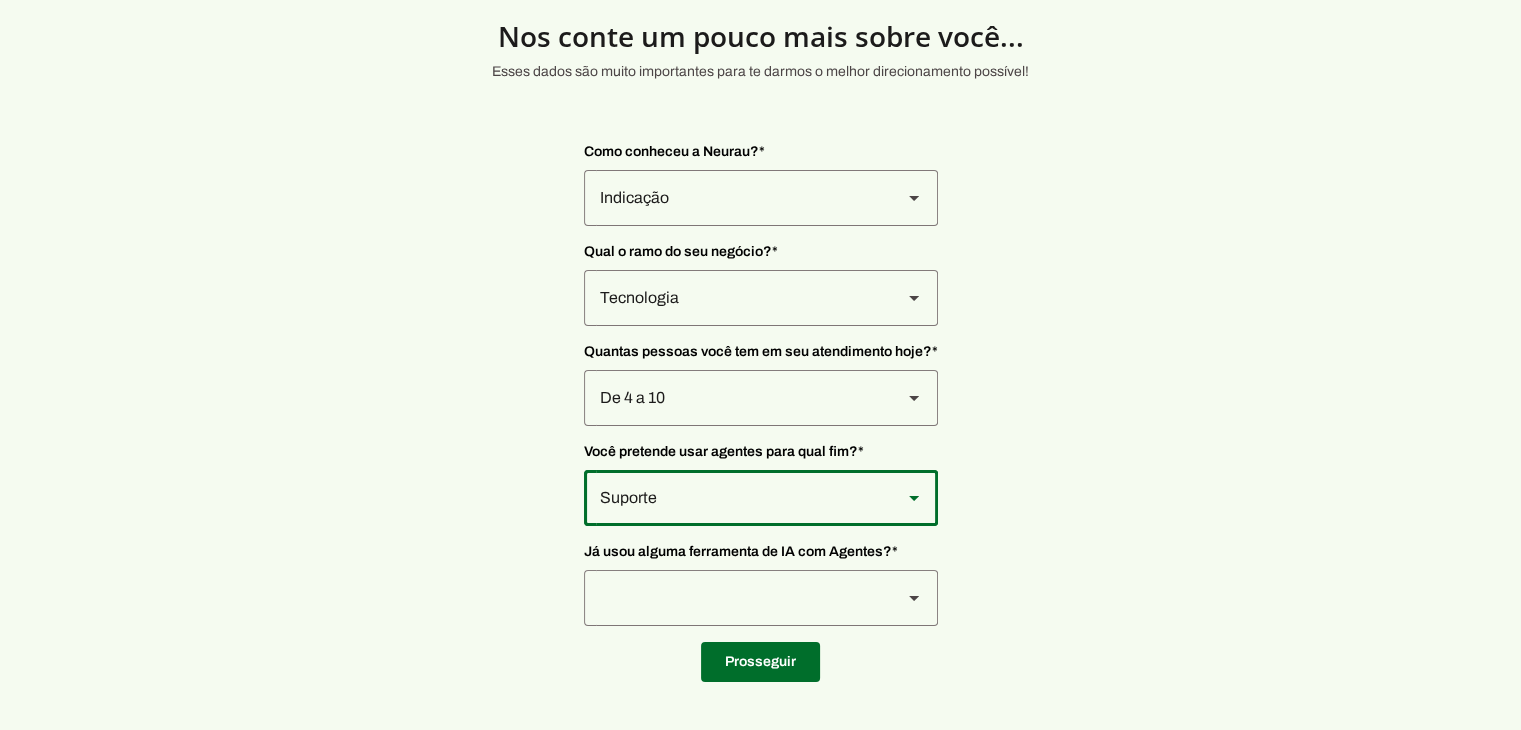 click at bounding box center [735, 198] 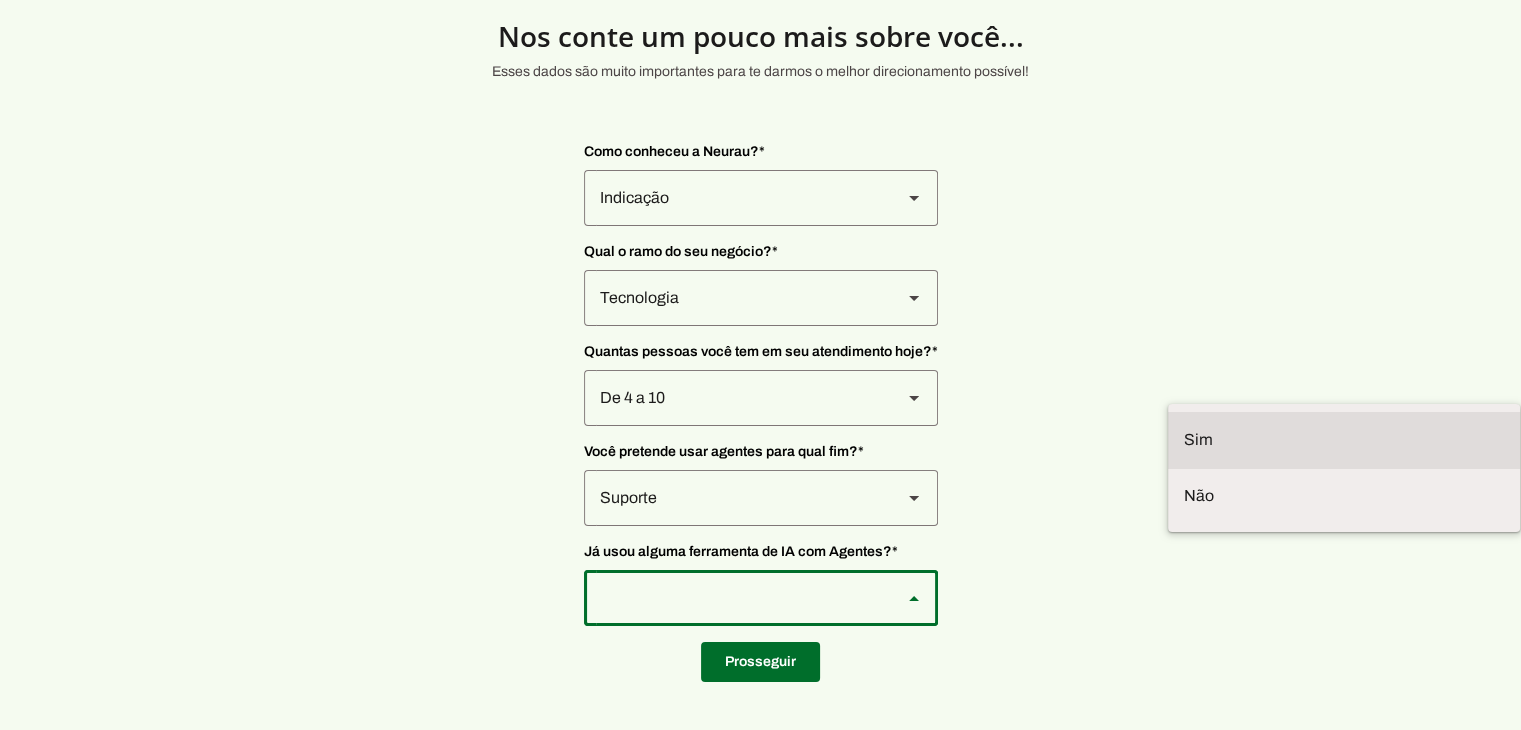 click at bounding box center [0, 0] 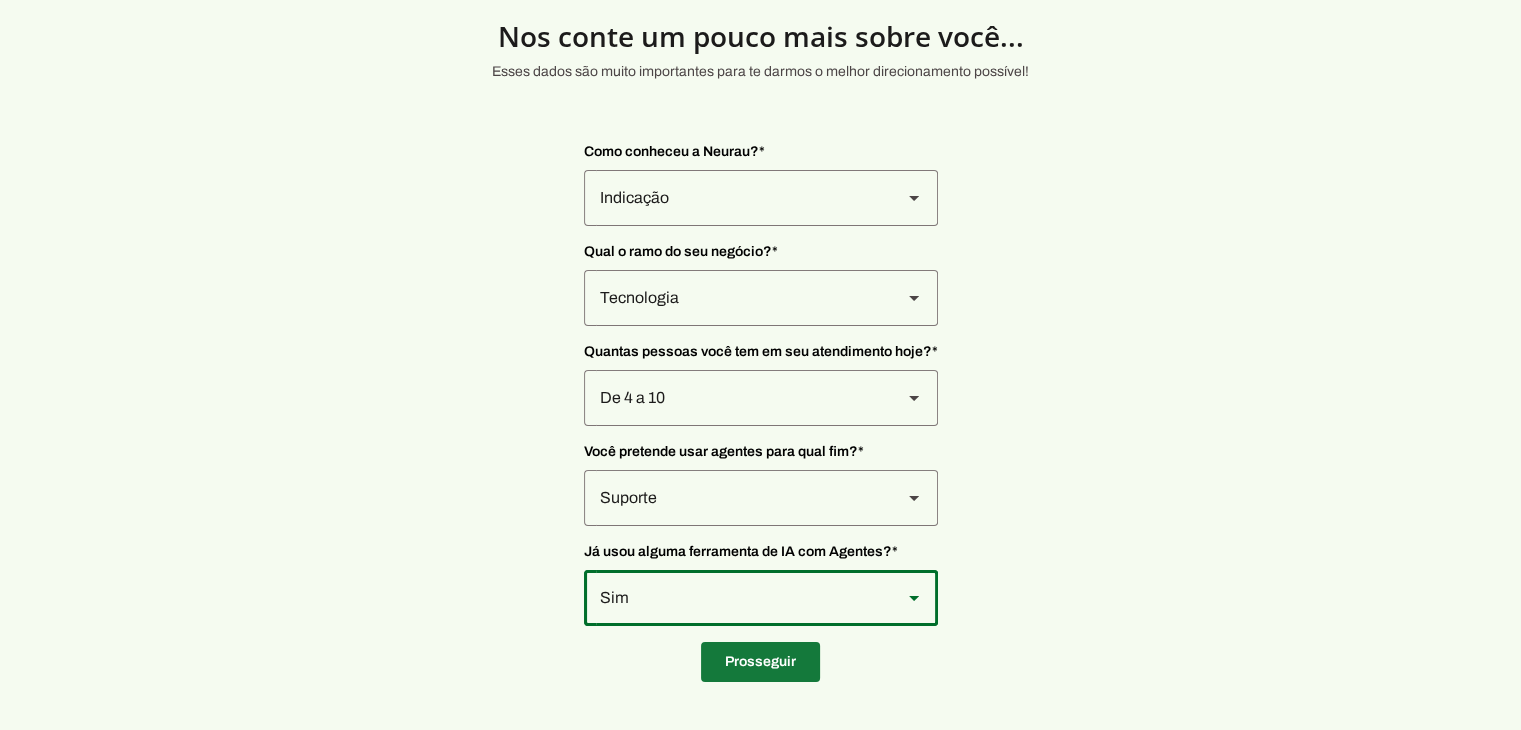 click at bounding box center (760, 662) 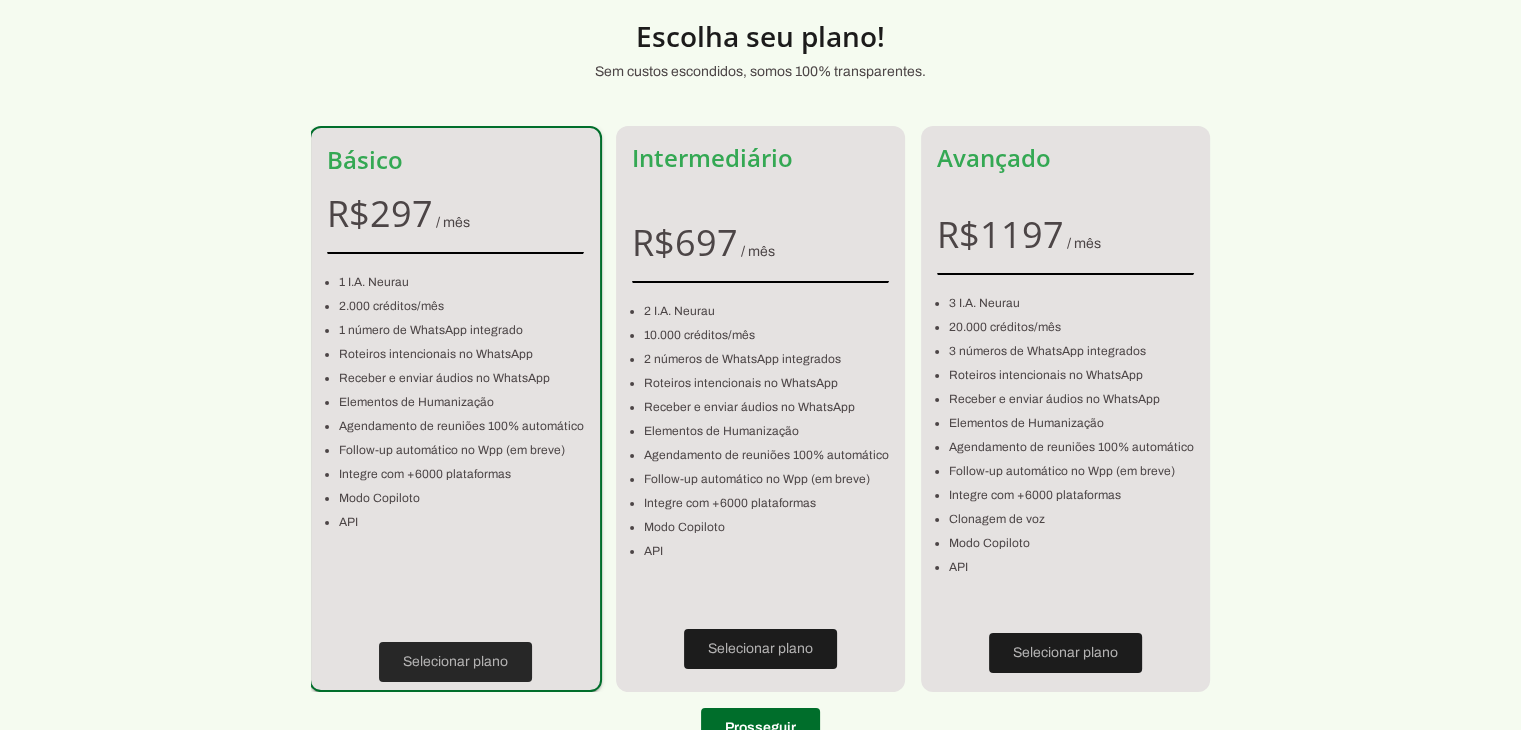 click at bounding box center [455, 662] 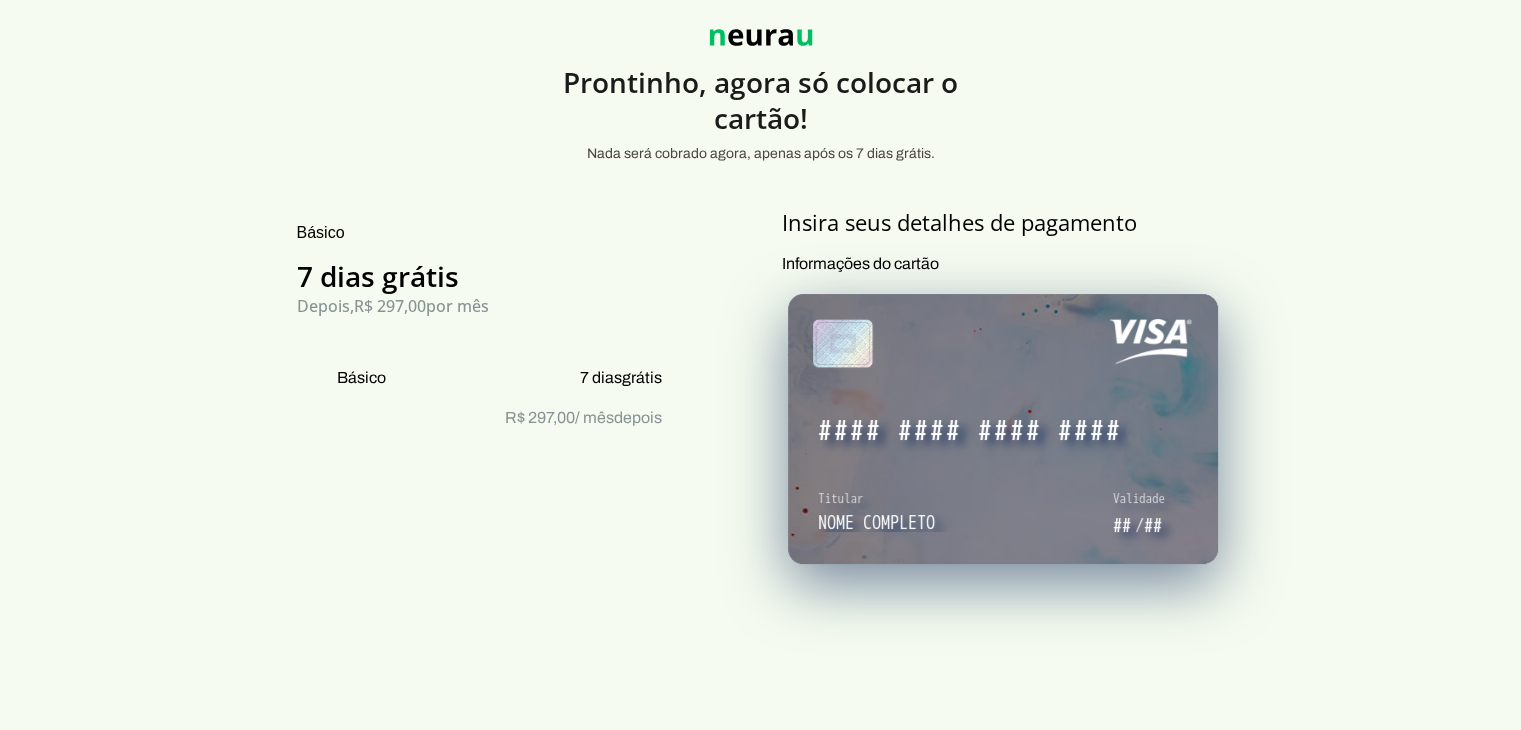 scroll, scrollTop: 266, scrollLeft: 0, axis: vertical 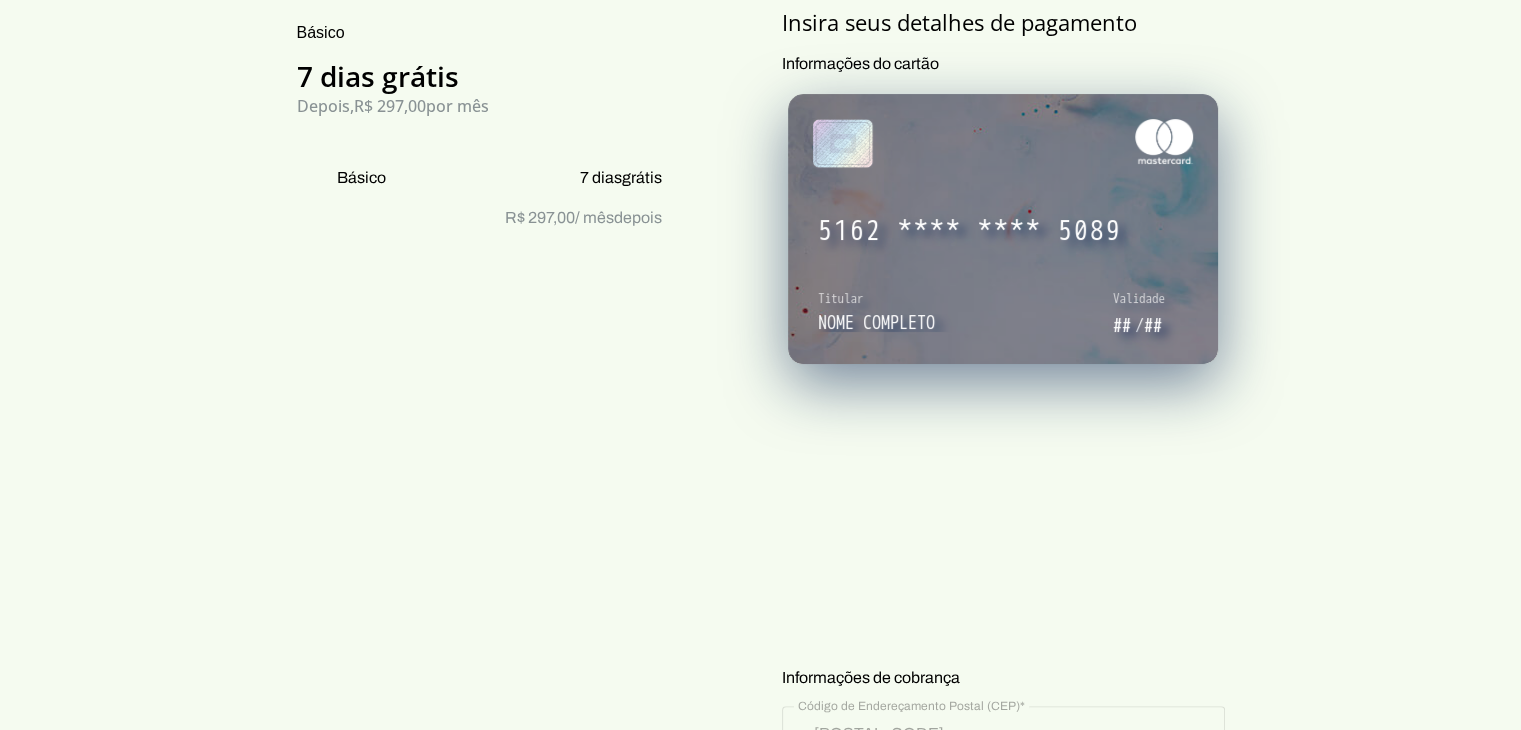 click at bounding box center [1003, 506] 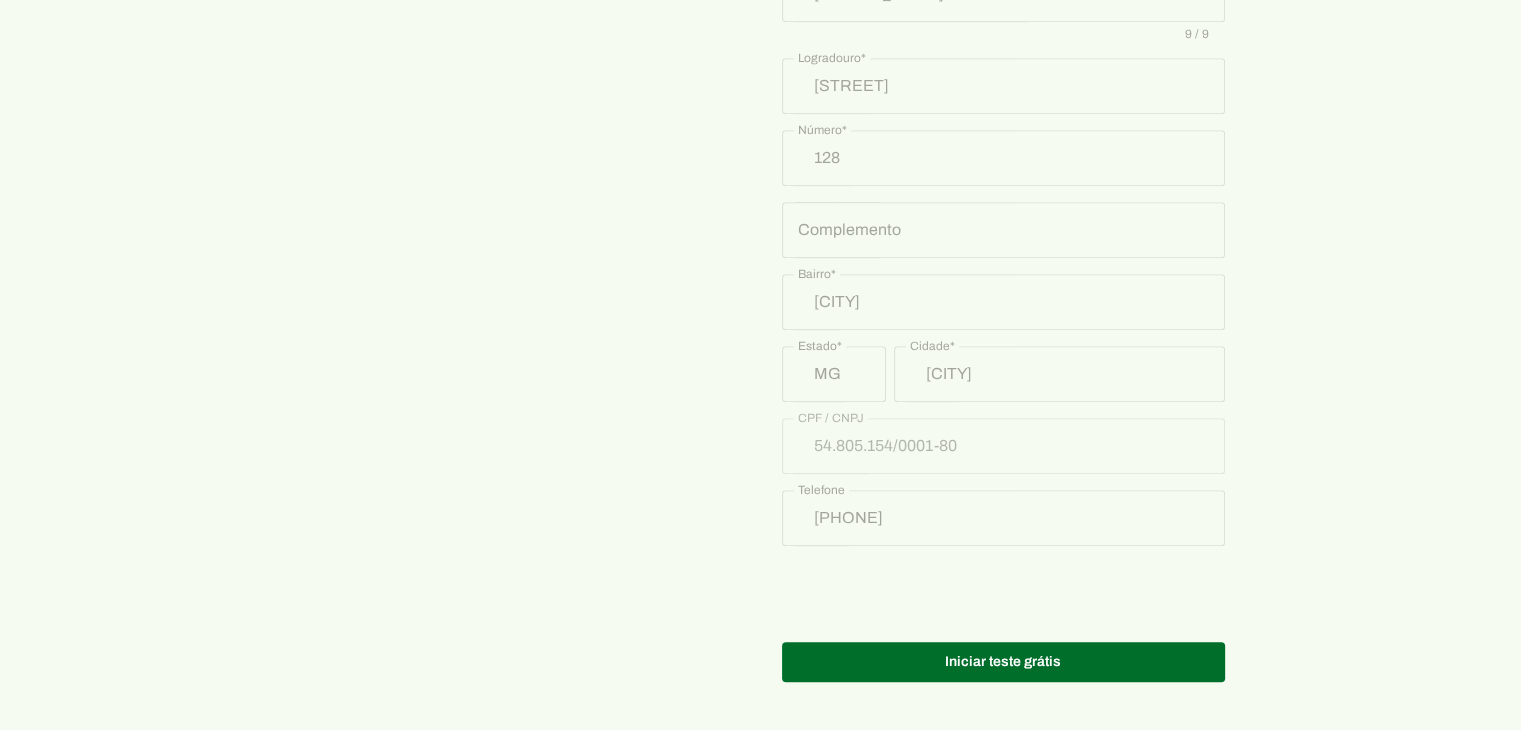 scroll, scrollTop: 1007, scrollLeft: 0, axis: vertical 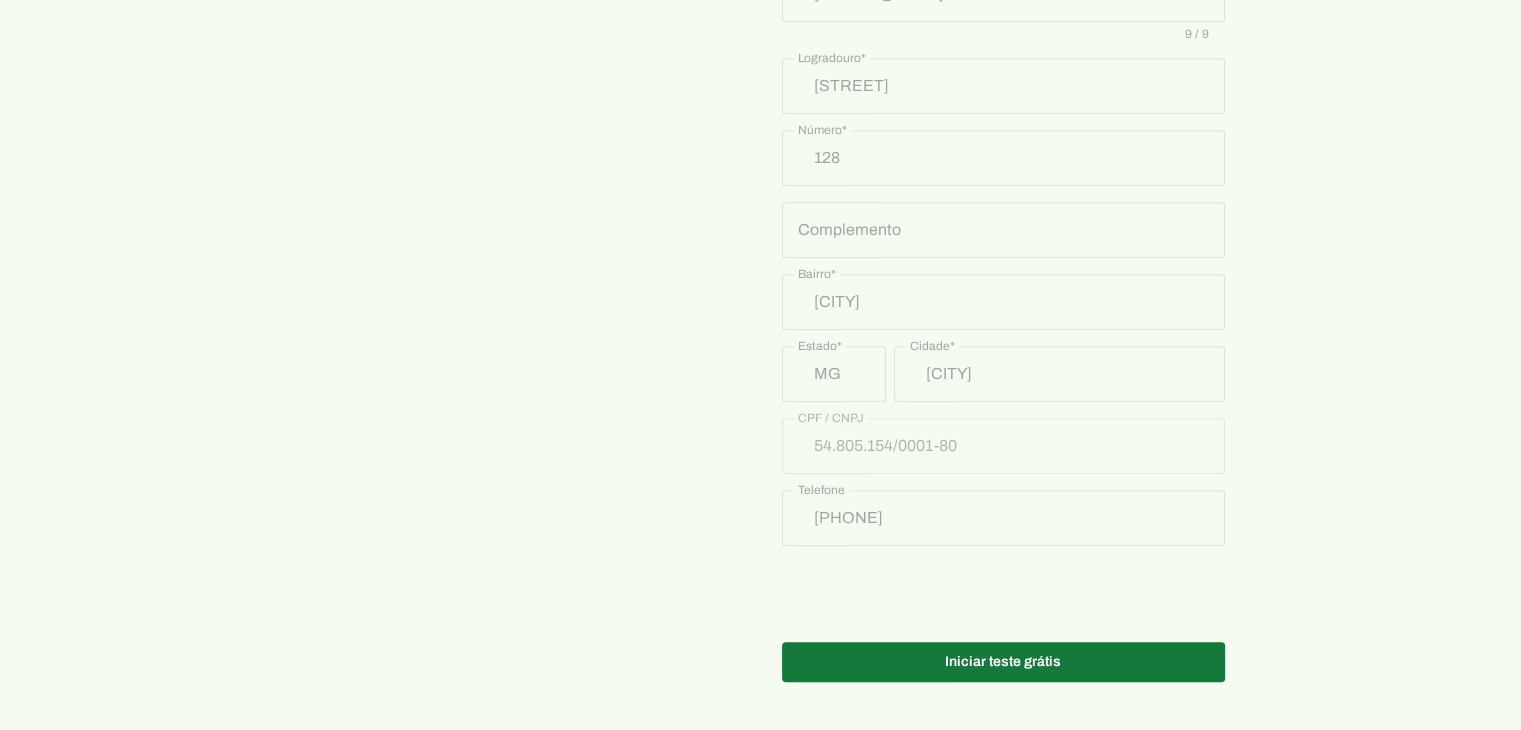 click at bounding box center [1003, 662] 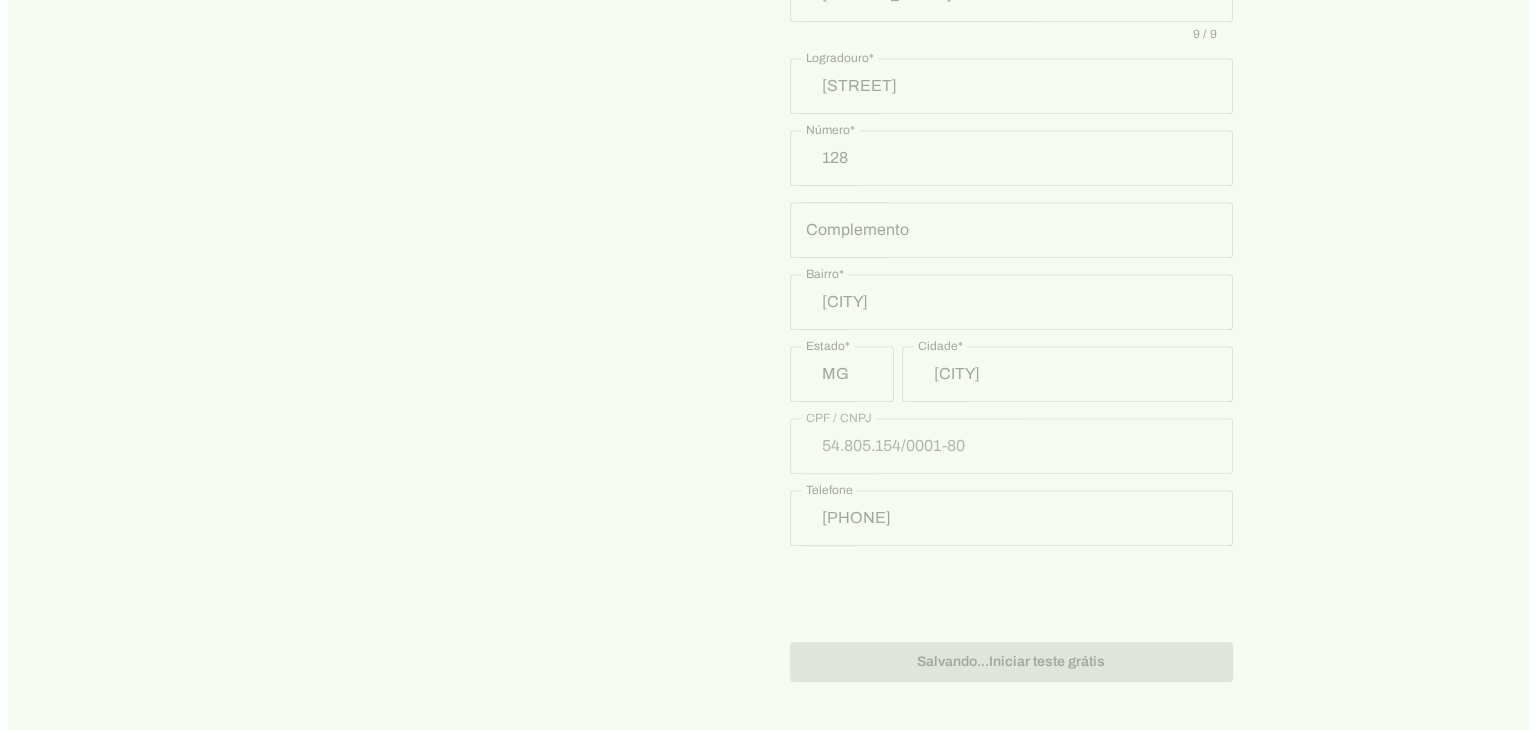 scroll, scrollTop: 0, scrollLeft: 0, axis: both 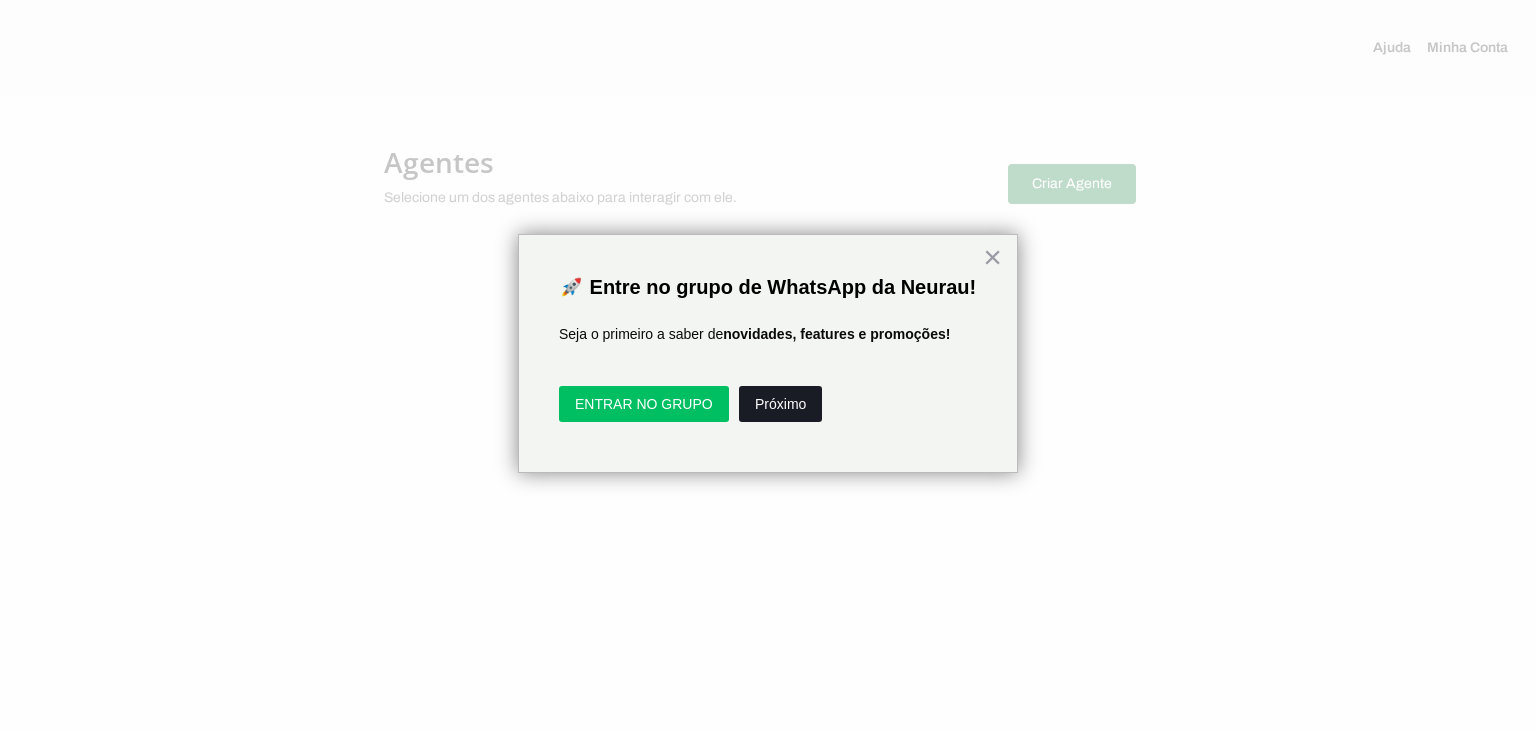 click on "Próximo" at bounding box center [780, 404] 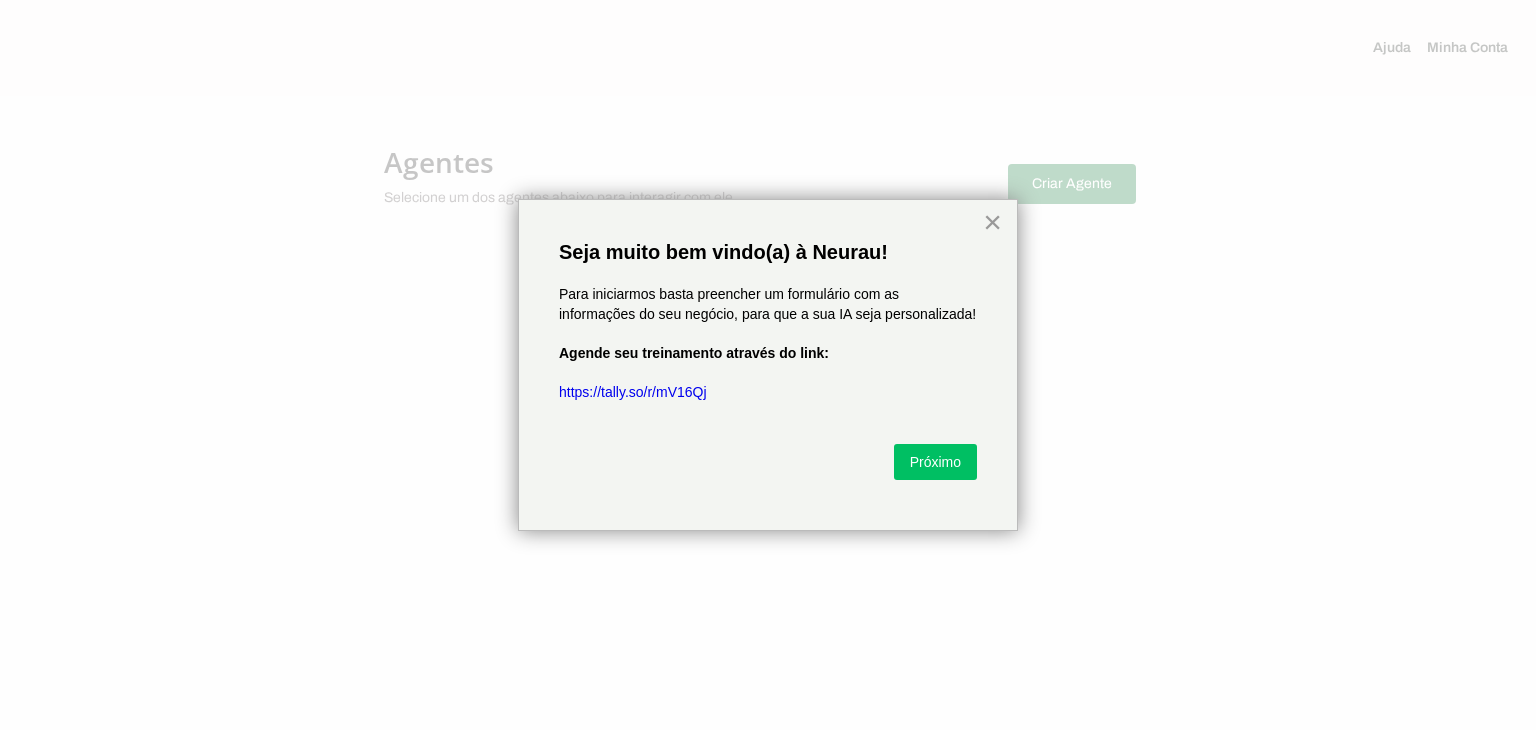 click on "×" at bounding box center (992, 222) 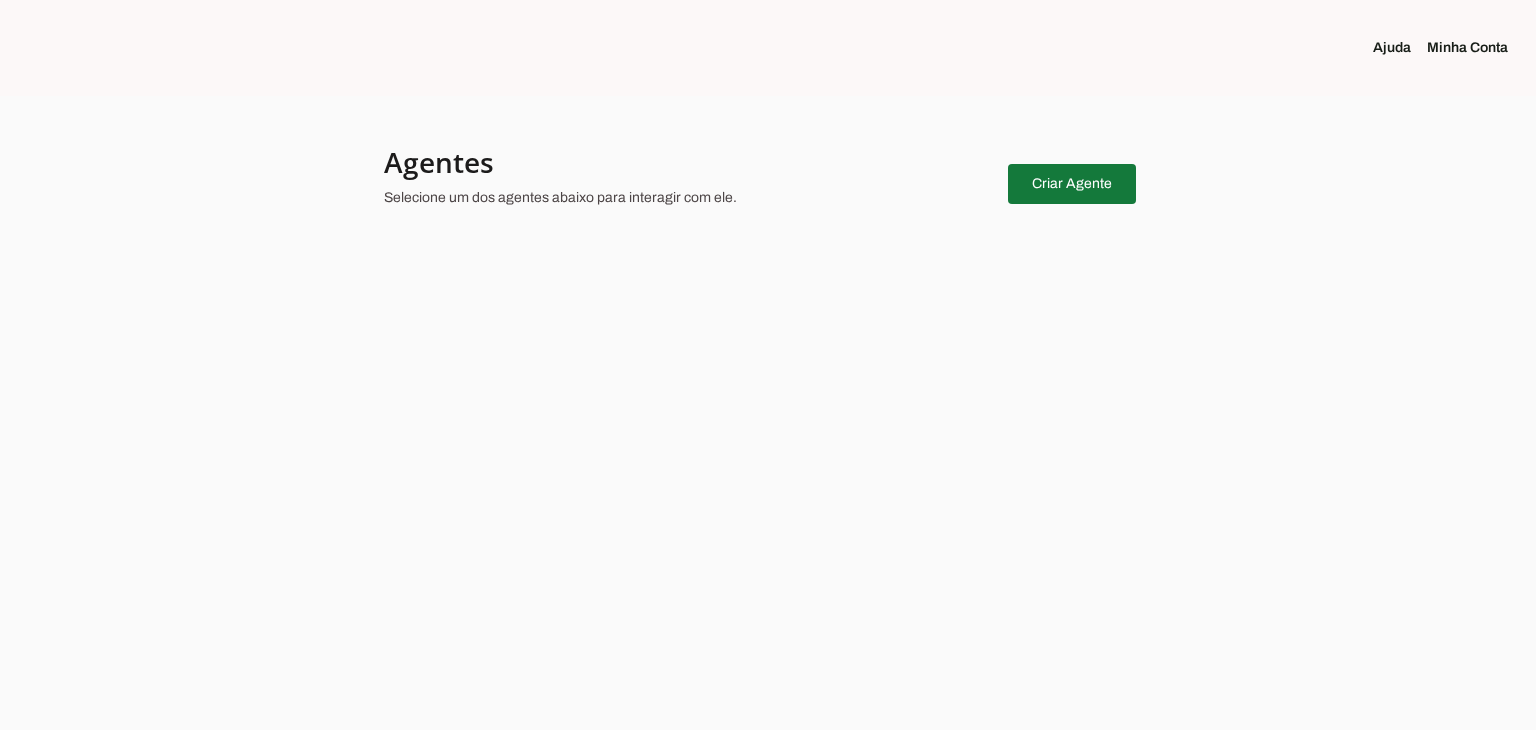 click at bounding box center (1072, 184) 